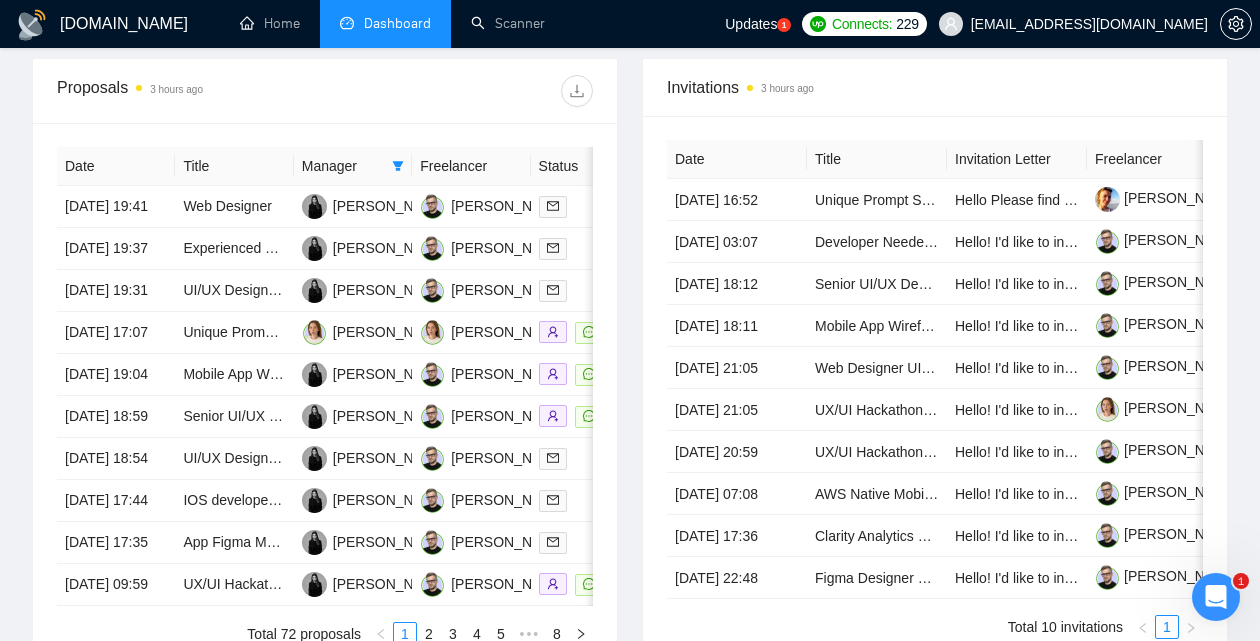 scroll, scrollTop: 0, scrollLeft: 0, axis: both 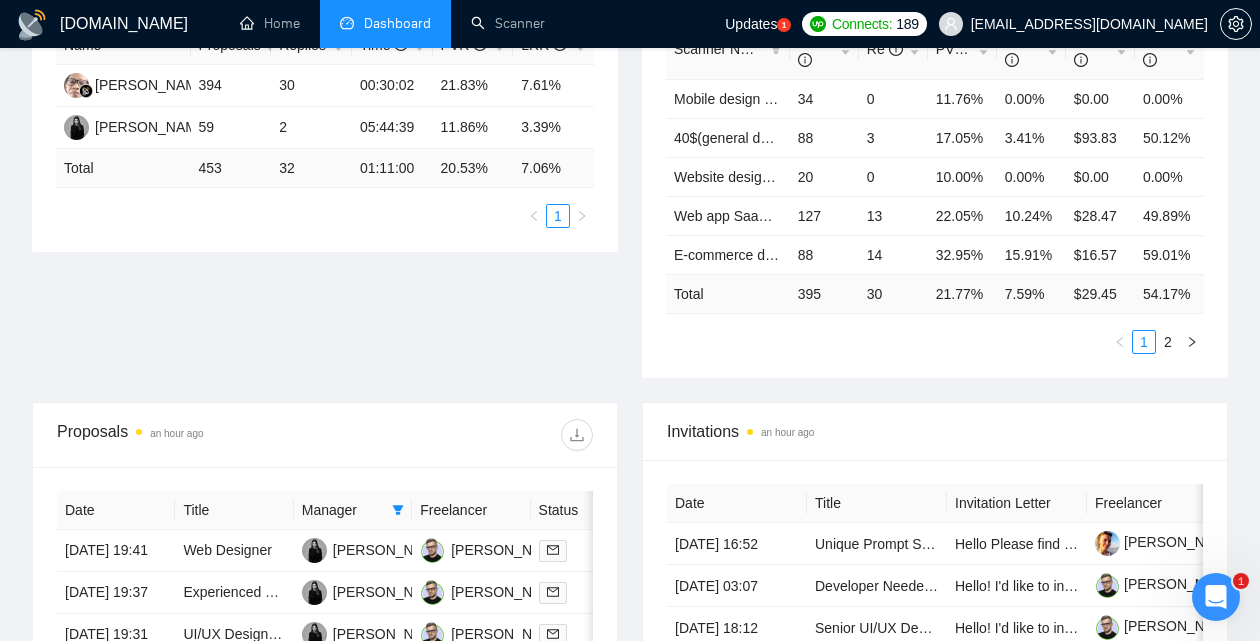 click on "Proposal Sending Stats an hour ago By manager By Freelancer Name Proposals Replies Time   PVR   LRR   [PERSON_NAME] 394 30 00:30:02 21.83% 7.61% [PERSON_NAME] 59 2 05:44:39 11.86% 3.39% Total 453 32 01:11:00 20.53 % 7.06 % 1 Scanner Breakdown an hour ago Scanner Name Bids   Re   PVR   LRR   CPR   Score   Mobile design - cover updated - [DATE] 0 11.76% 0.00% $0.00 0.00% 40$(general design) - cover updated - [DATE] 3 17.05% 3.41% $93.83 50.12% Website design - Nastya profile; cover updated ([DATE]) 20 0 10.00% 0.00% $0.00 0.00% Web app SaaS design  08/05 indus-style;  127 13 22.05% 10.24% $28.47 49.89% E-commerce design - Nastya profile; cover updated ([DATE]) 88 14 32.95% 15.91% $16.57 59.01% Total 395 30 21.77 % 7.59 % $ 29.45 54.17 % 1 2 New" at bounding box center (630, 170) 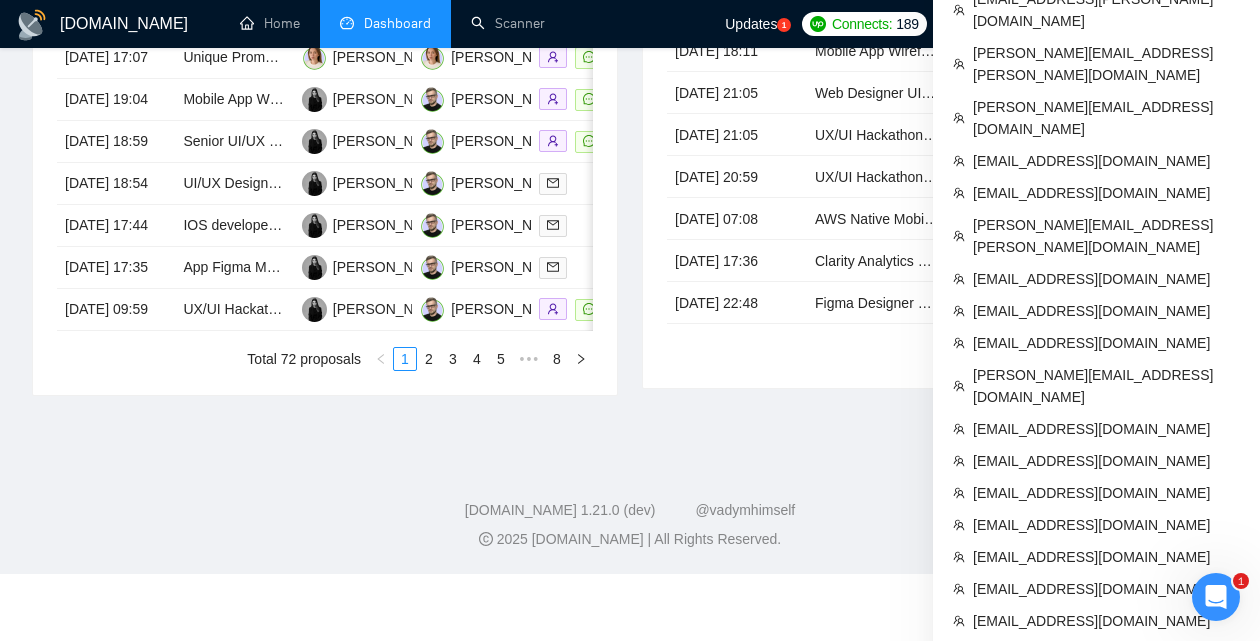 scroll, scrollTop: 1184, scrollLeft: 0, axis: vertical 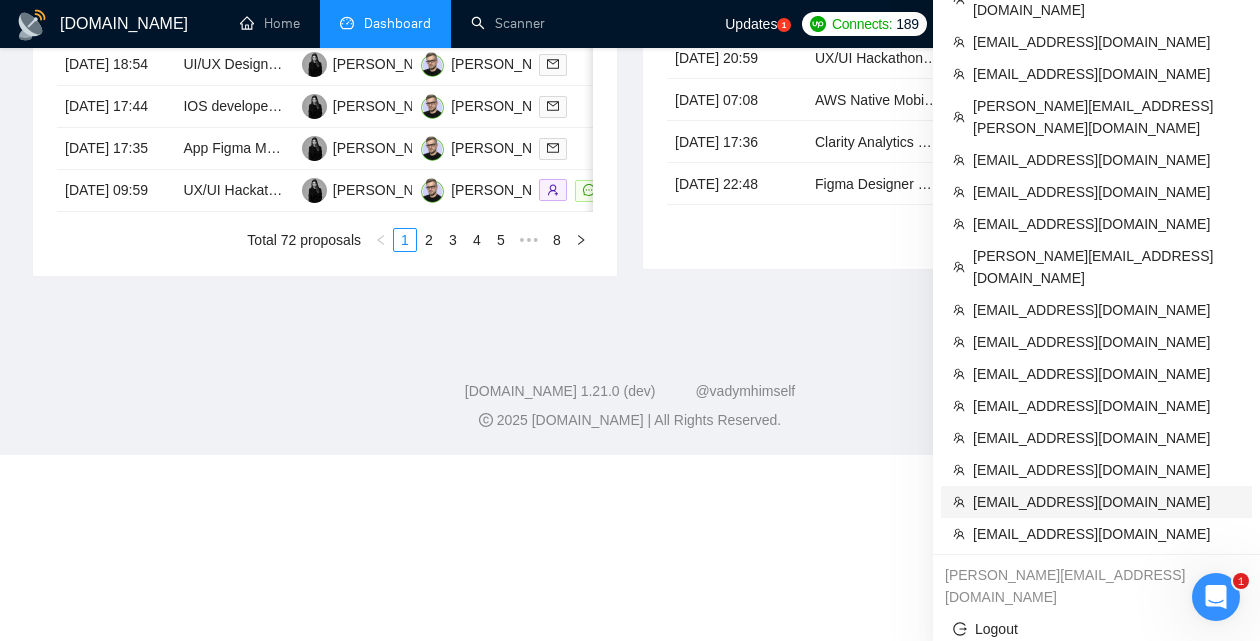 click on "[EMAIL_ADDRESS][DOMAIN_NAME]" at bounding box center (1106, 502) 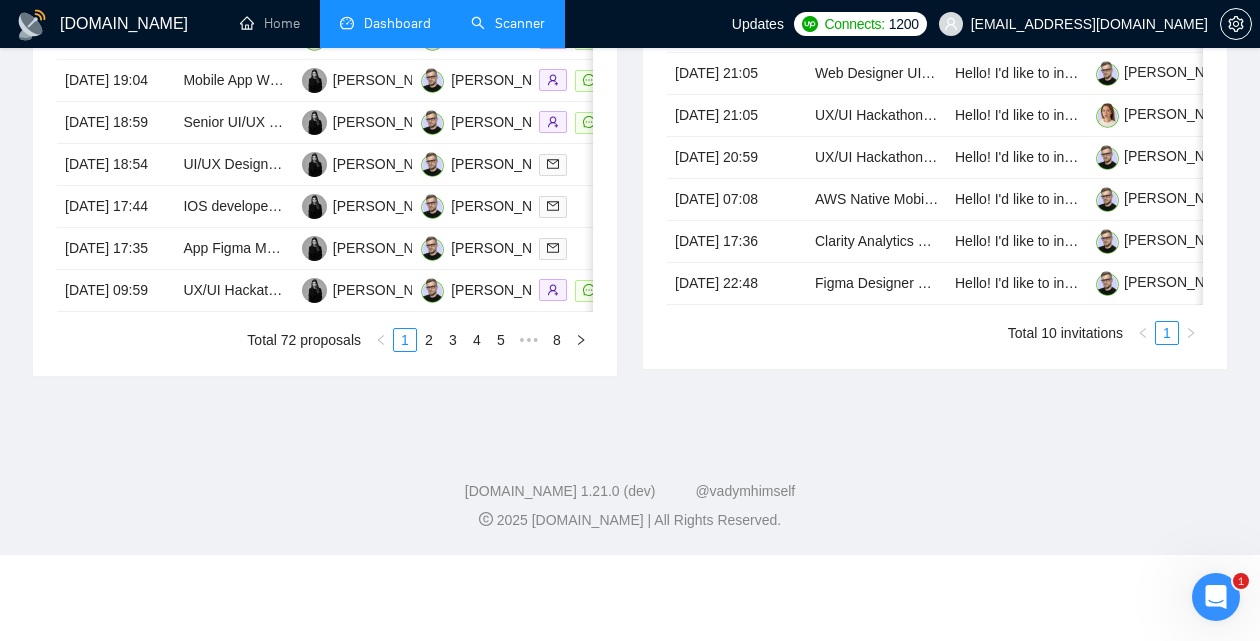 scroll, scrollTop: 927, scrollLeft: 0, axis: vertical 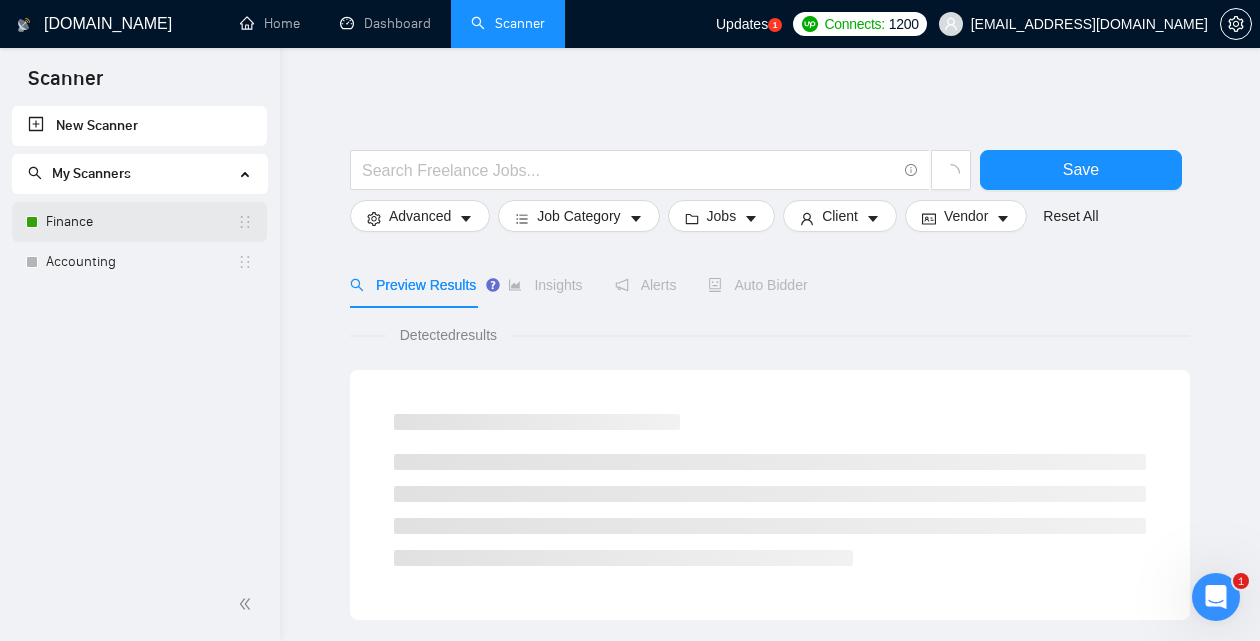 click on "Finance" at bounding box center [141, 222] 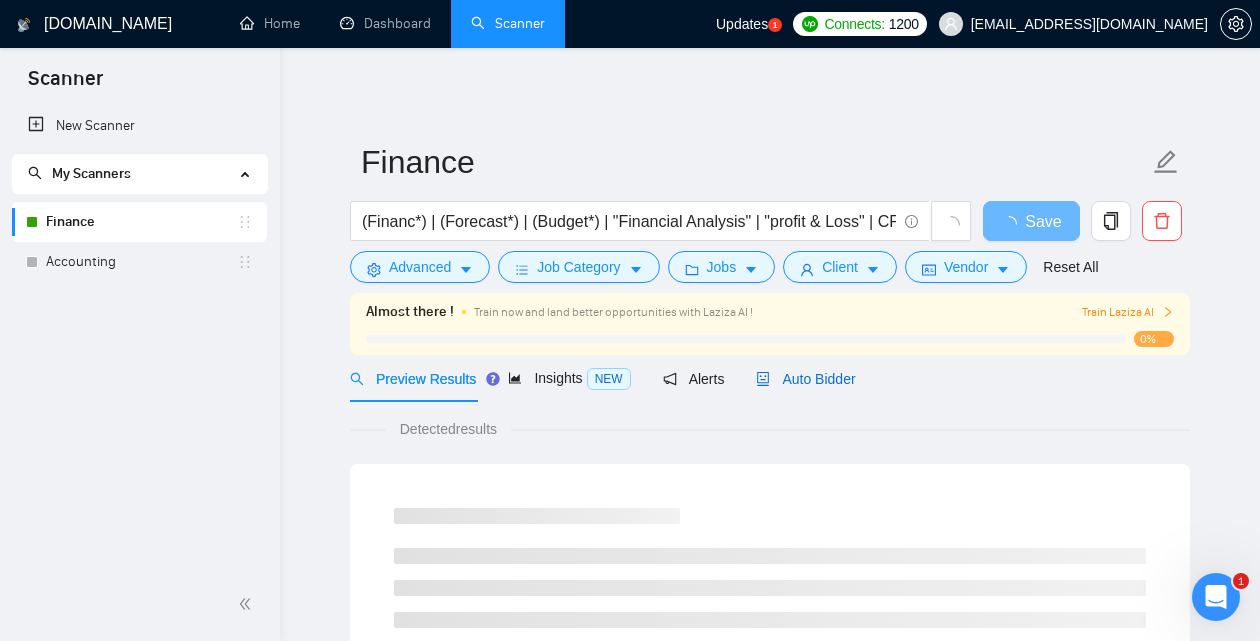 click on "Auto Bidder" at bounding box center (805, 379) 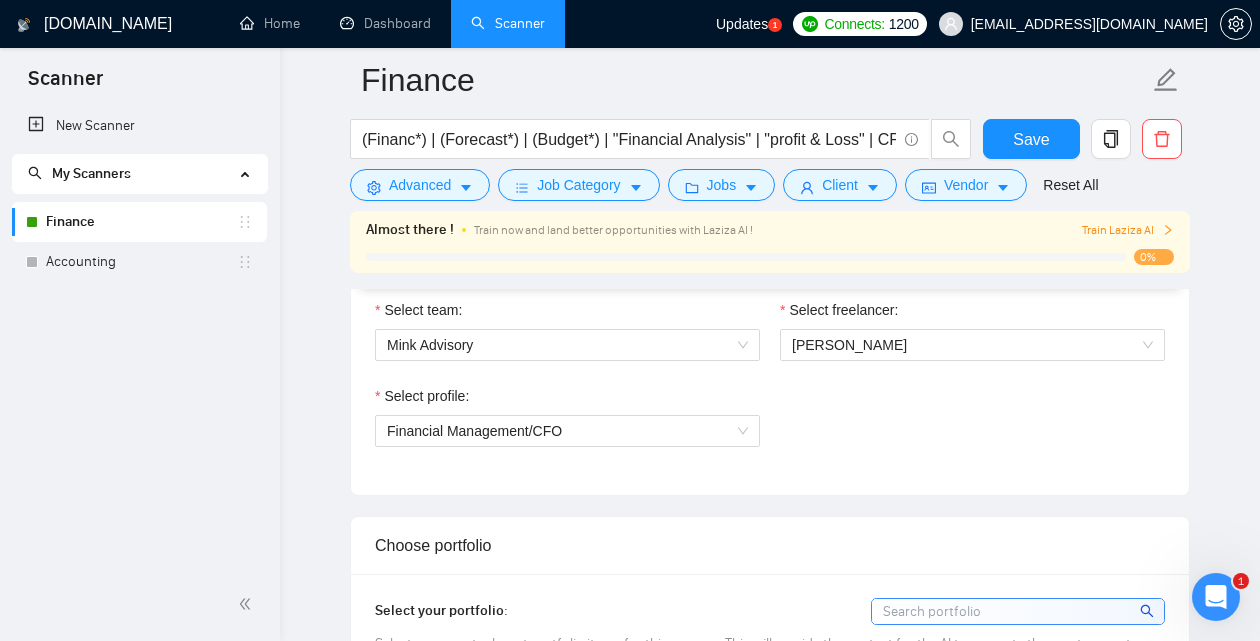 scroll, scrollTop: 1069, scrollLeft: 0, axis: vertical 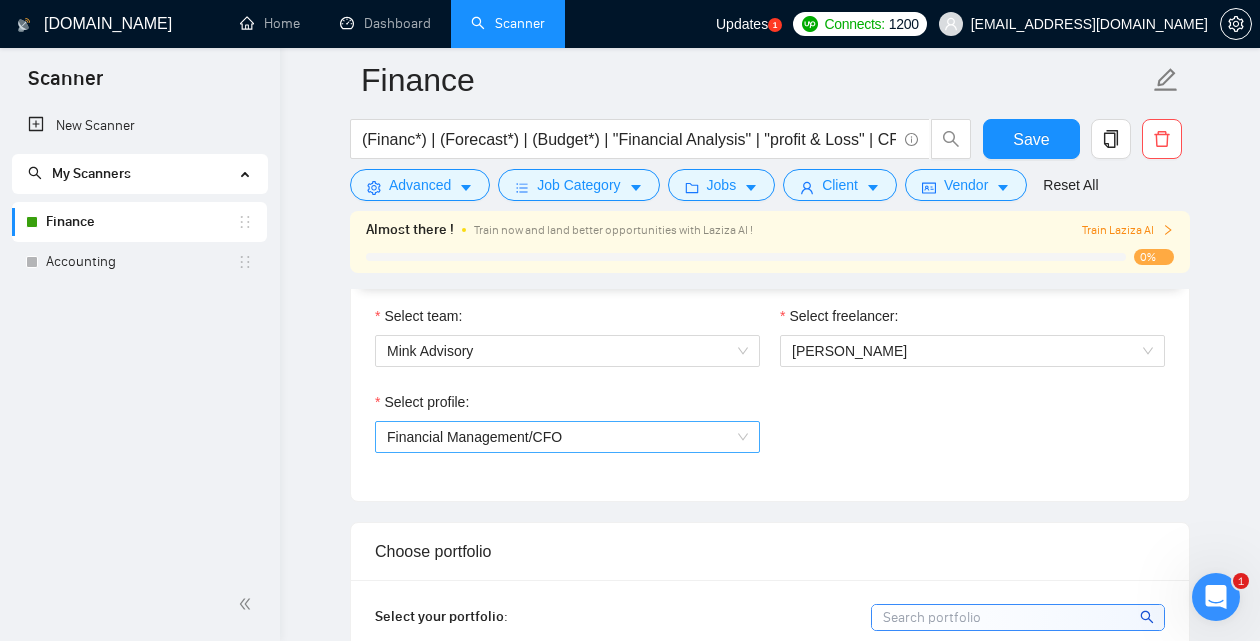 click on "Financial Management/CFO" at bounding box center (567, 437) 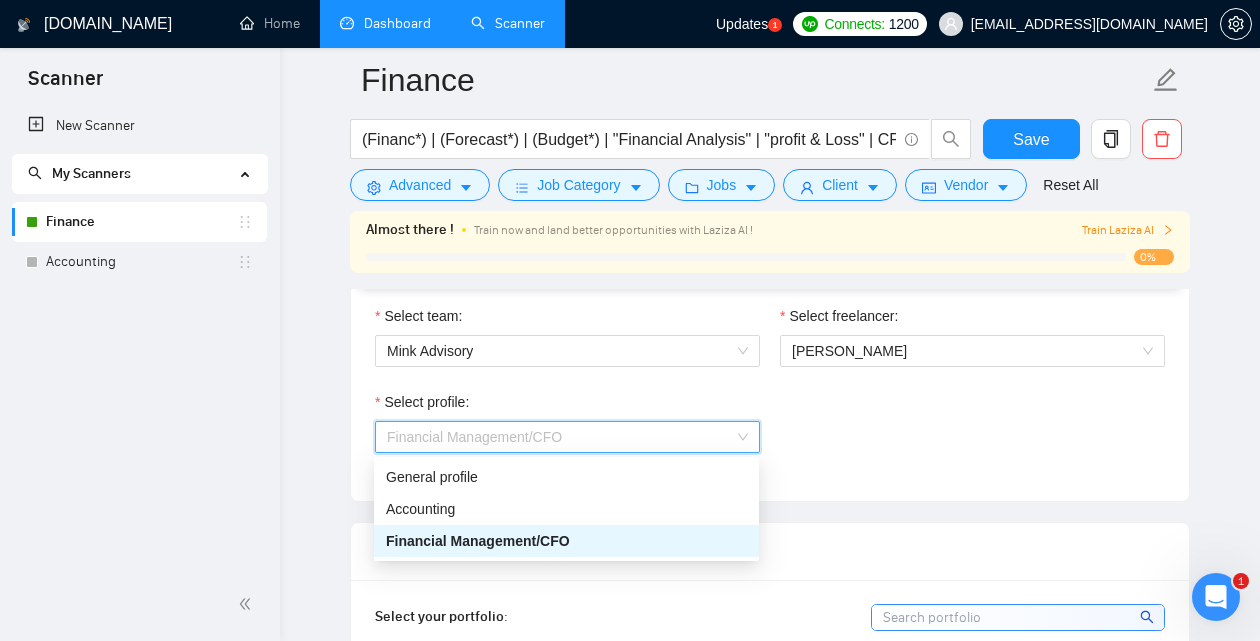 click on "Dashboard" at bounding box center [385, 23] 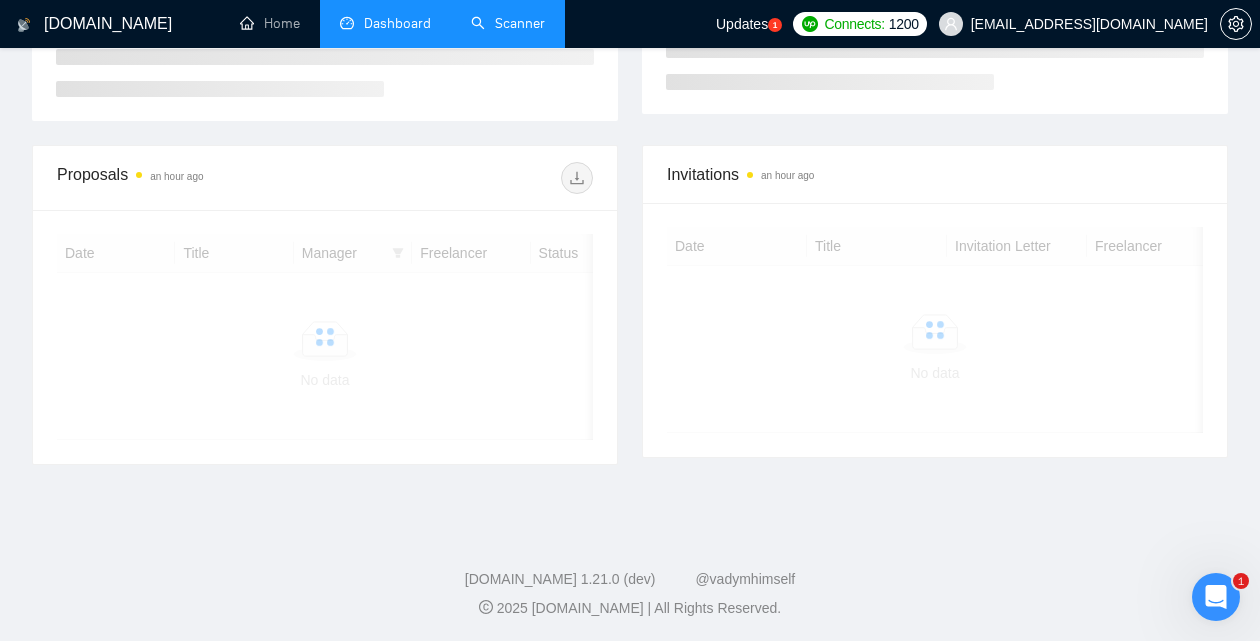 scroll, scrollTop: 487, scrollLeft: 0, axis: vertical 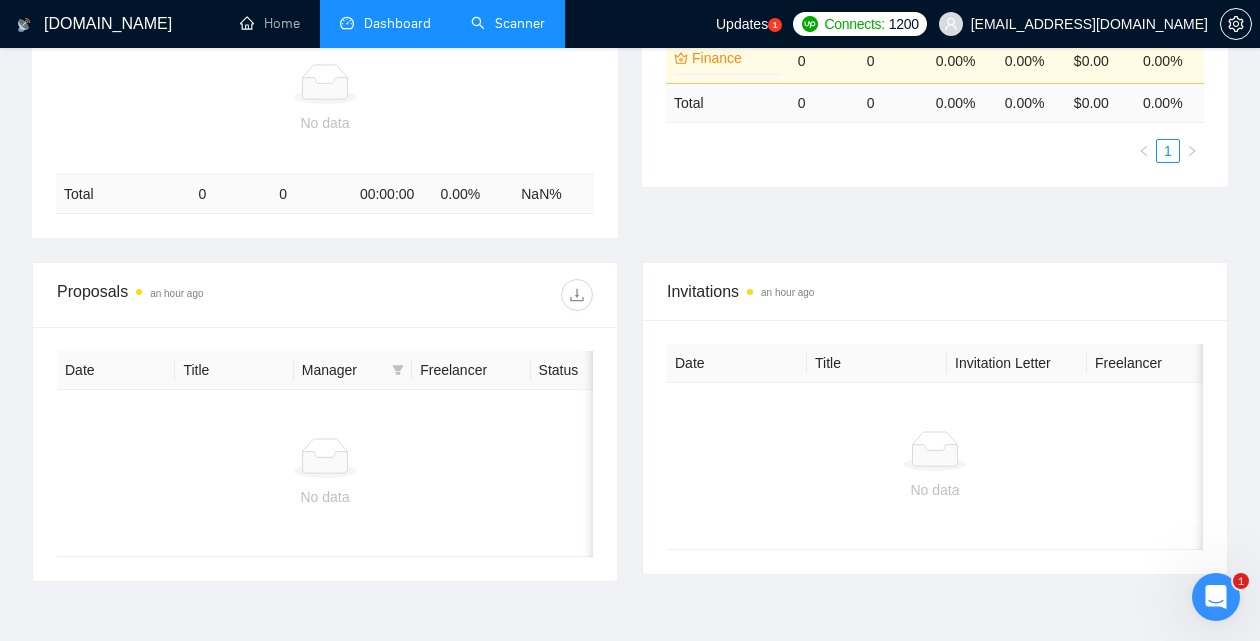 click on "Scanner" at bounding box center (508, 23) 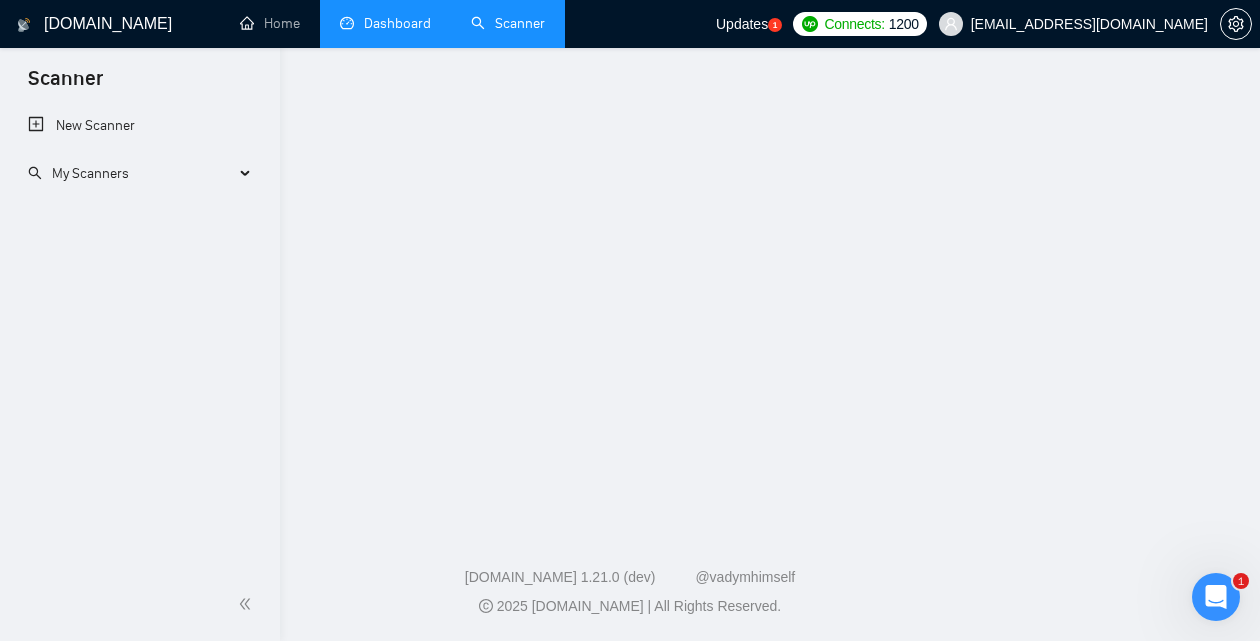 scroll, scrollTop: 0, scrollLeft: 0, axis: both 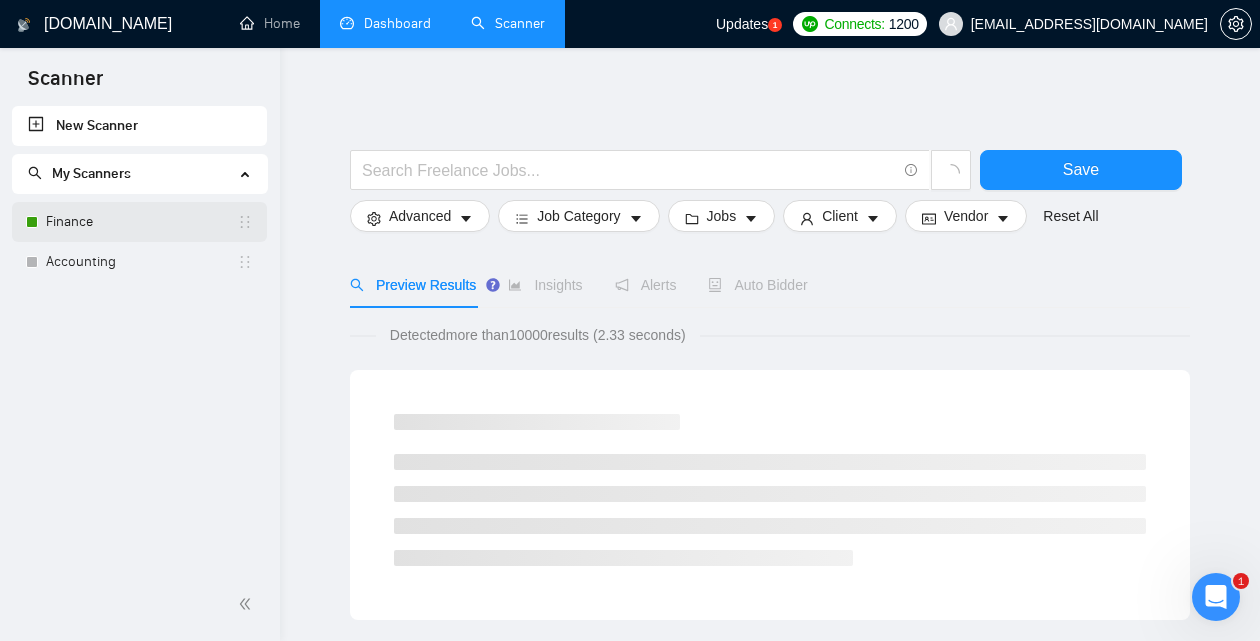 click on "Finance" at bounding box center (141, 222) 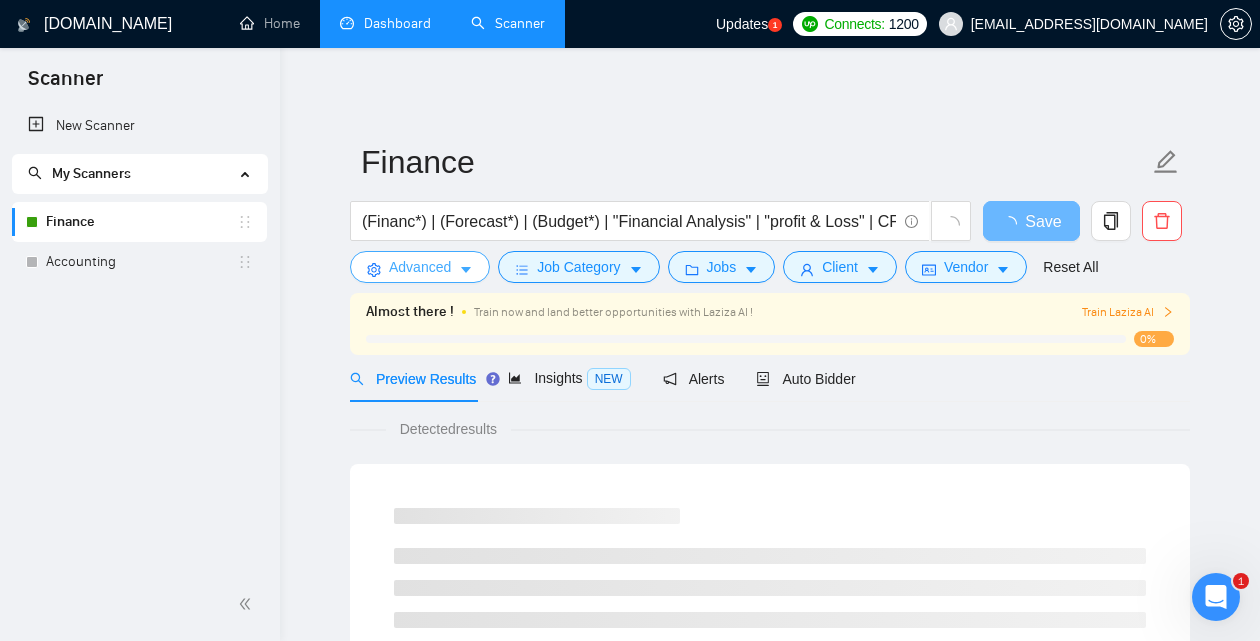 click on "Advanced" at bounding box center [420, 267] 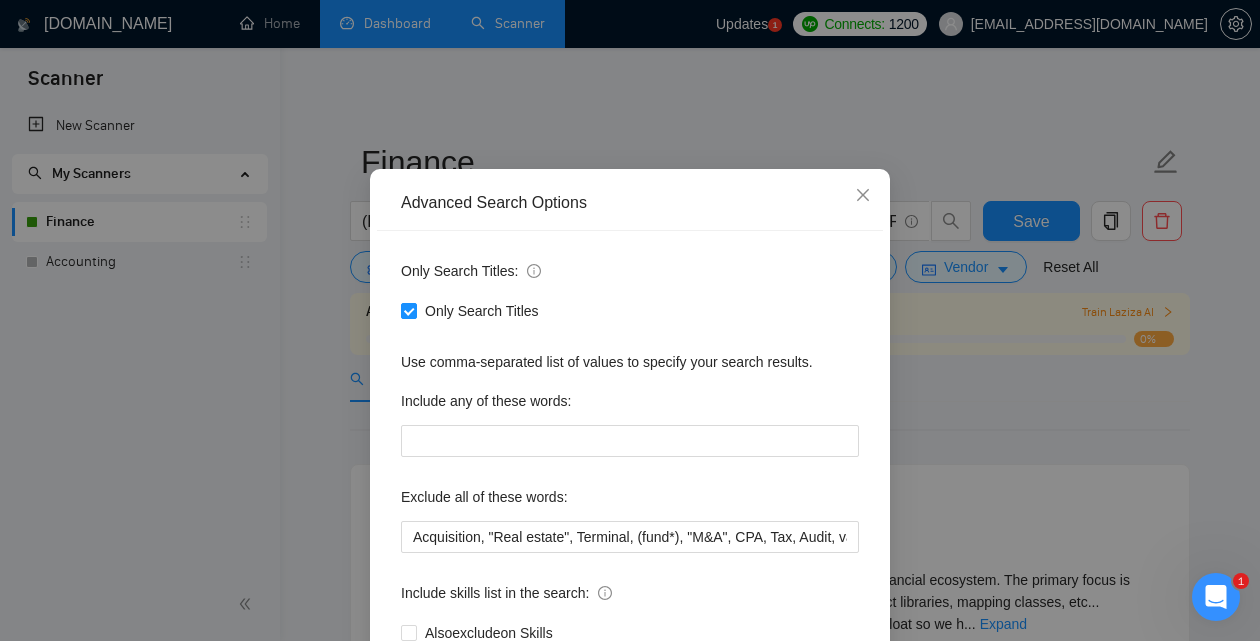 scroll, scrollTop: 53, scrollLeft: 0, axis: vertical 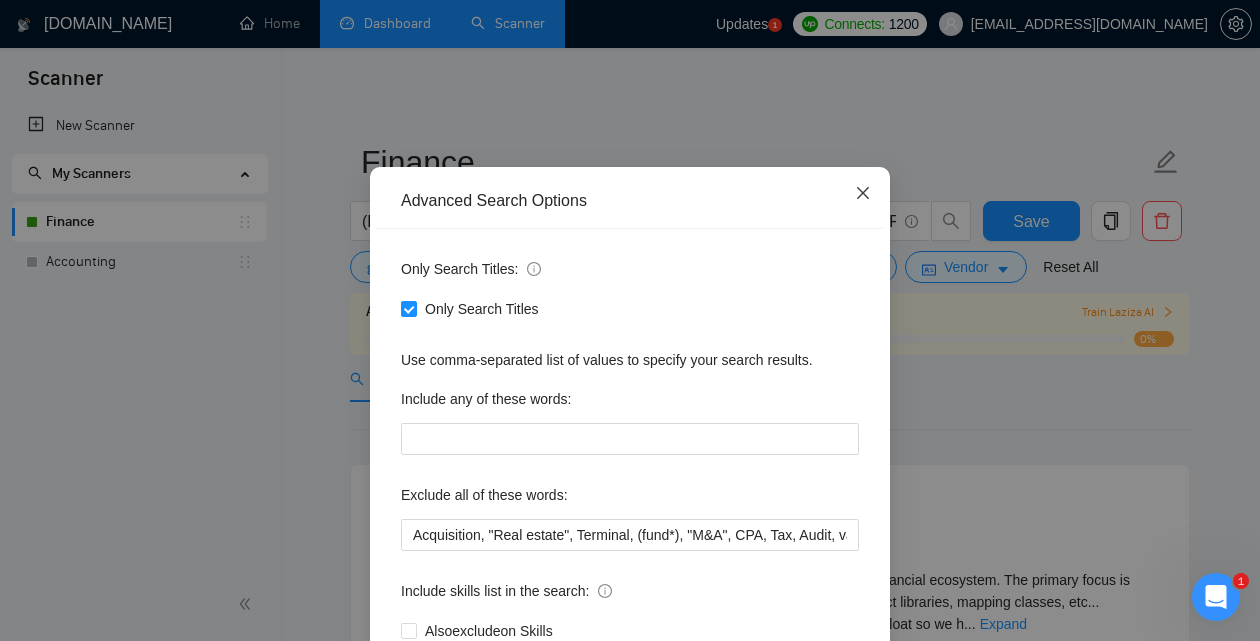 click 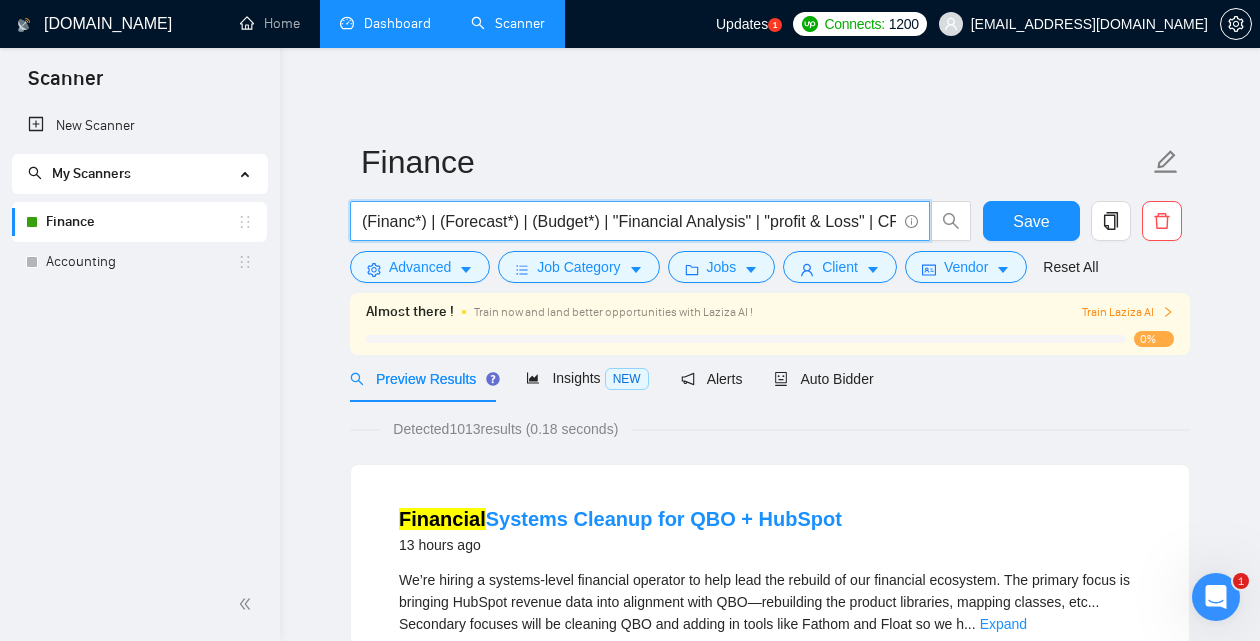 scroll, scrollTop: 0, scrollLeft: 26, axis: horizontal 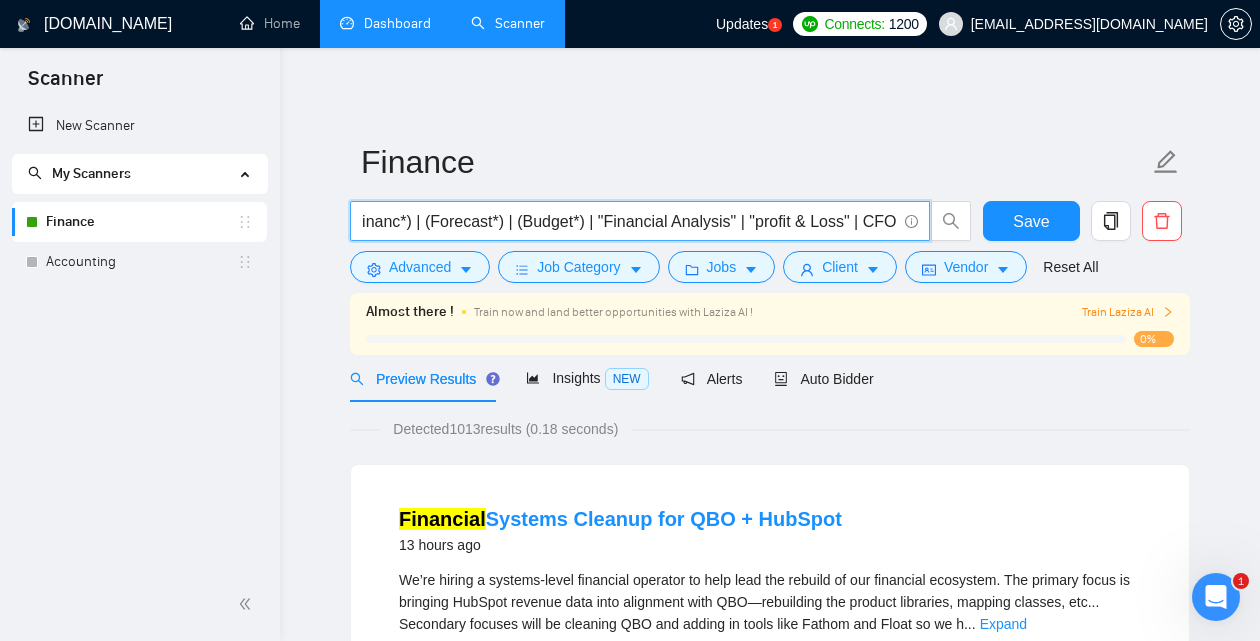 drag, startPoint x: 792, startPoint y: 216, endPoint x: 975, endPoint y: 226, distance: 183.27303 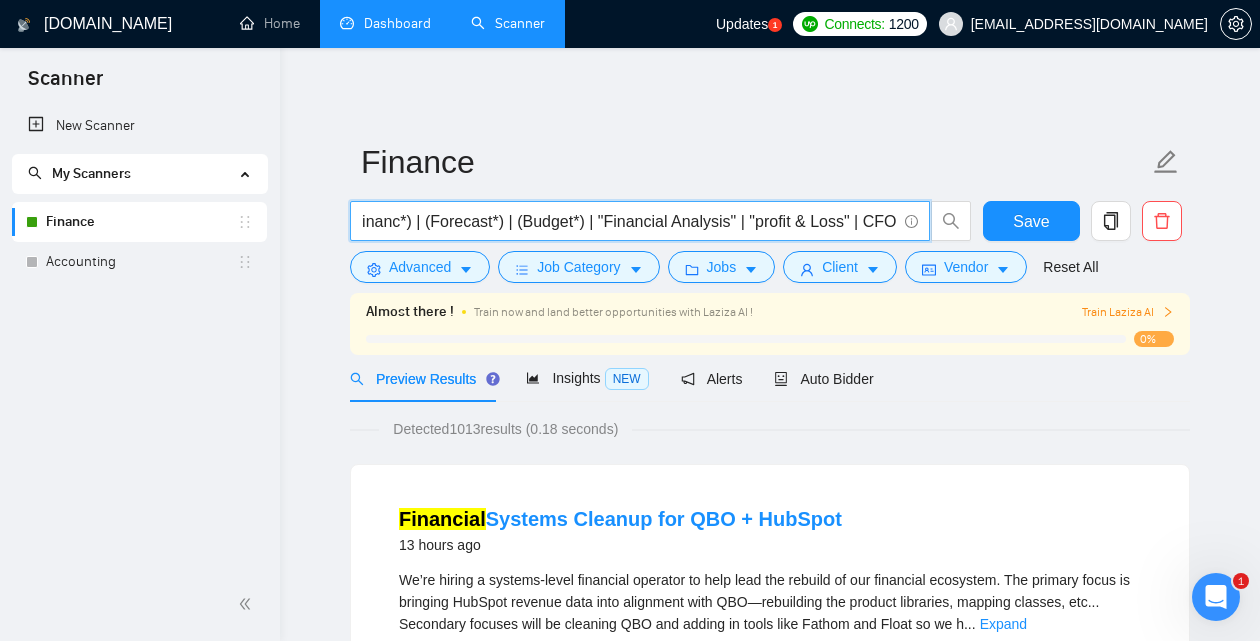 click on "(Financ*) | (Forecast*) | (Budget*) | "Financial Analysis" | "profit & Loss" | CFO" at bounding box center [629, 221] 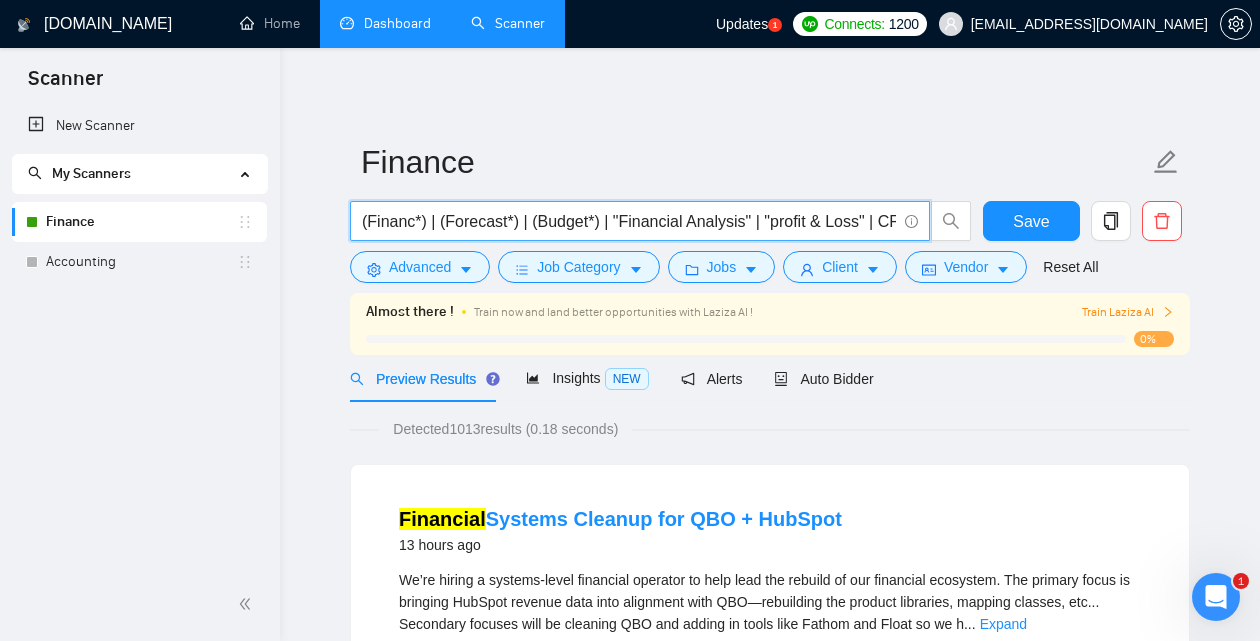 drag, startPoint x: 436, startPoint y: 224, endPoint x: 300, endPoint y: 220, distance: 136.0588 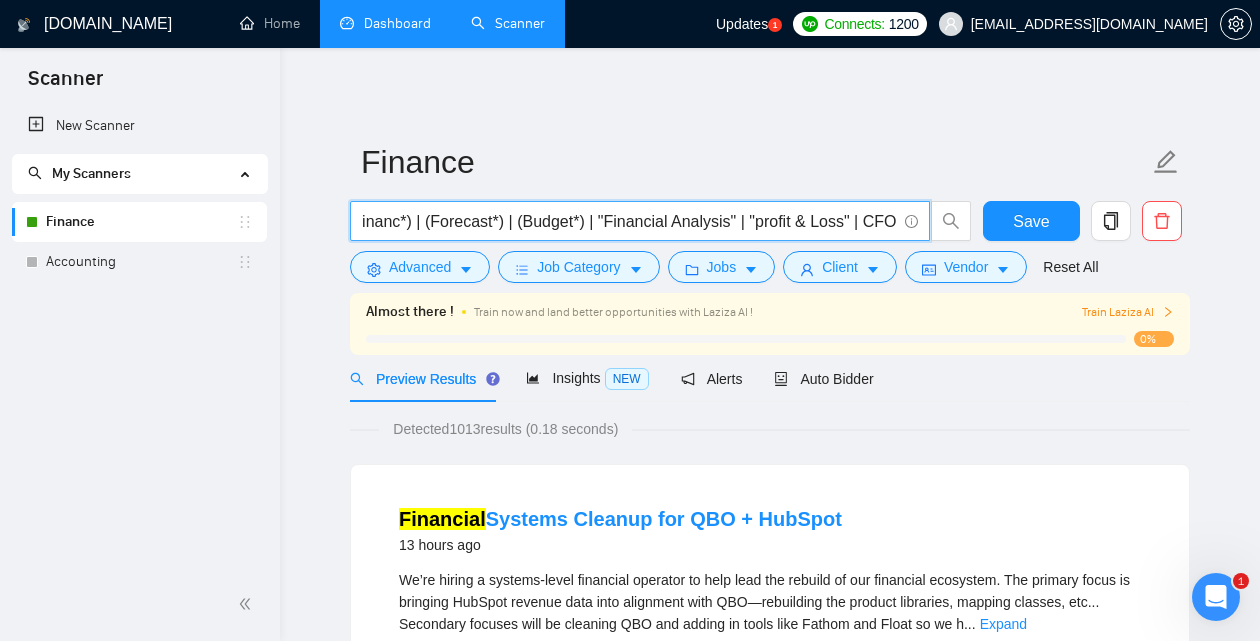 drag, startPoint x: 844, startPoint y: 221, endPoint x: 956, endPoint y: 223, distance: 112.01785 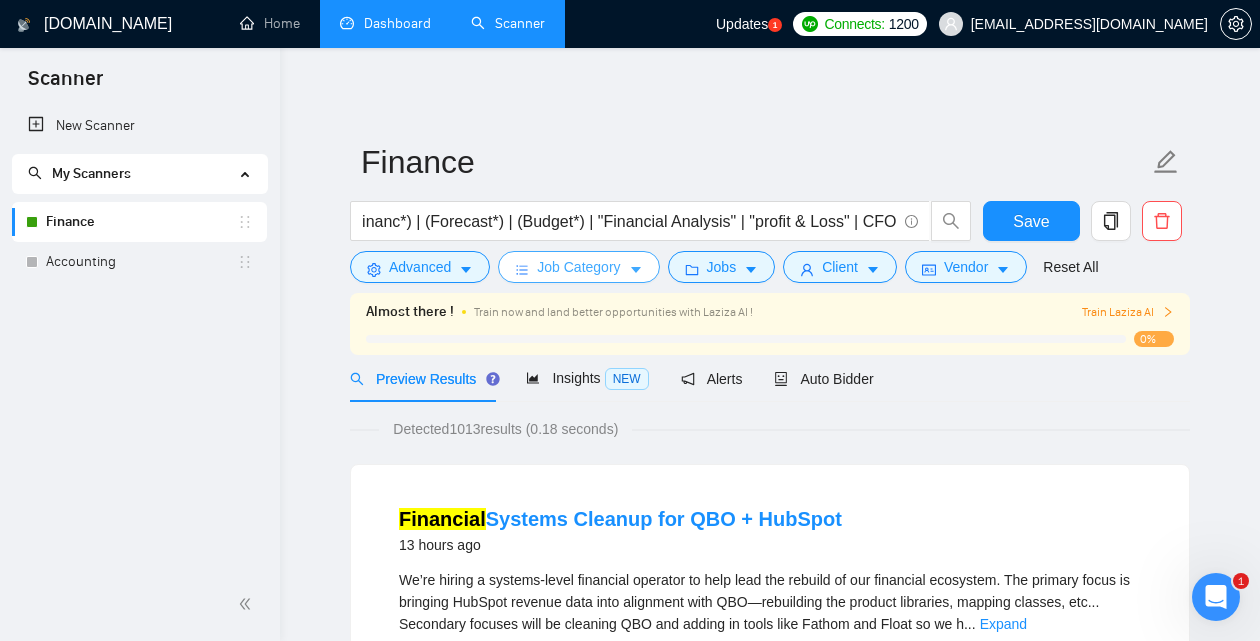 click on "Job Category" at bounding box center [578, 267] 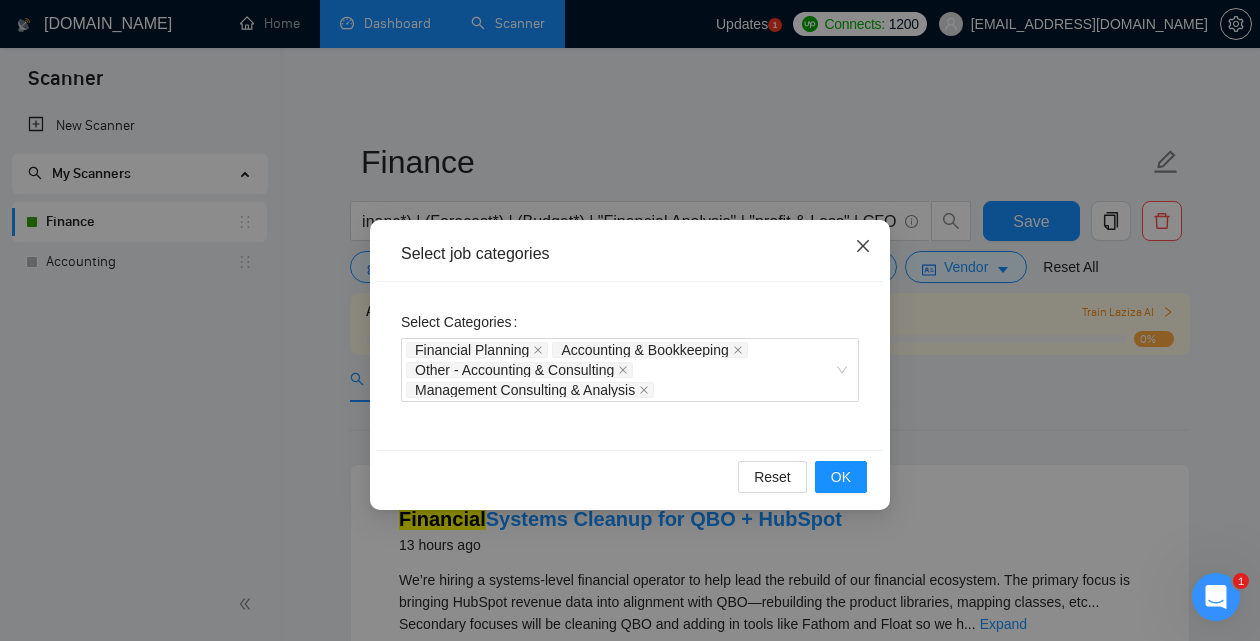 click at bounding box center (863, 247) 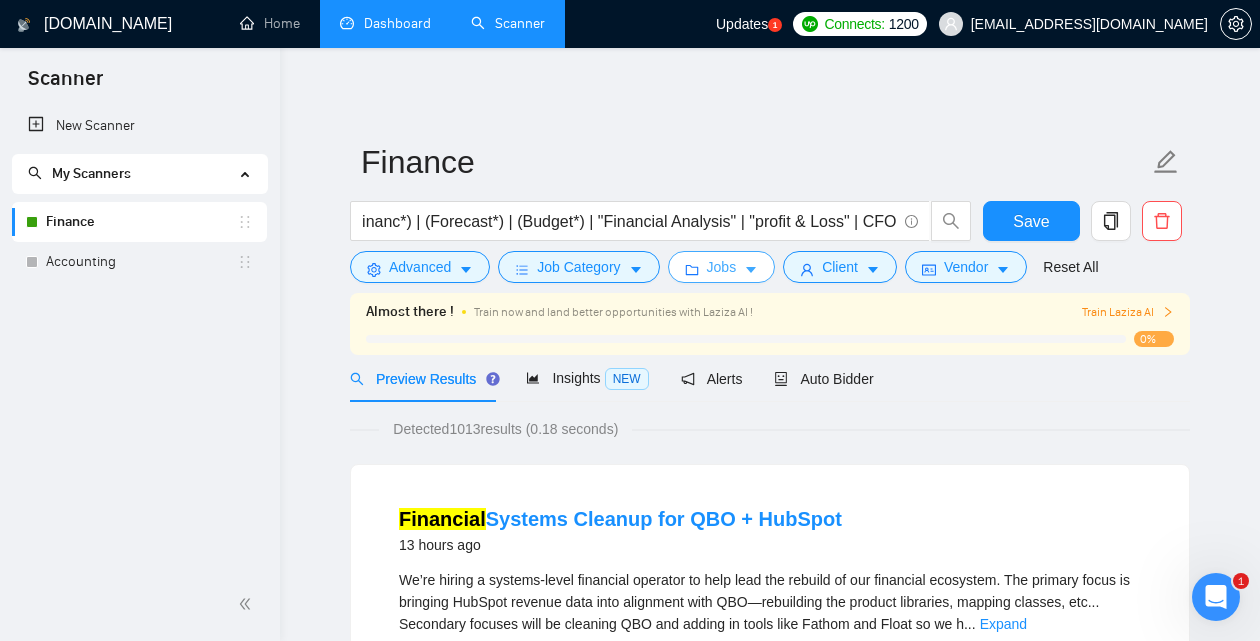 click 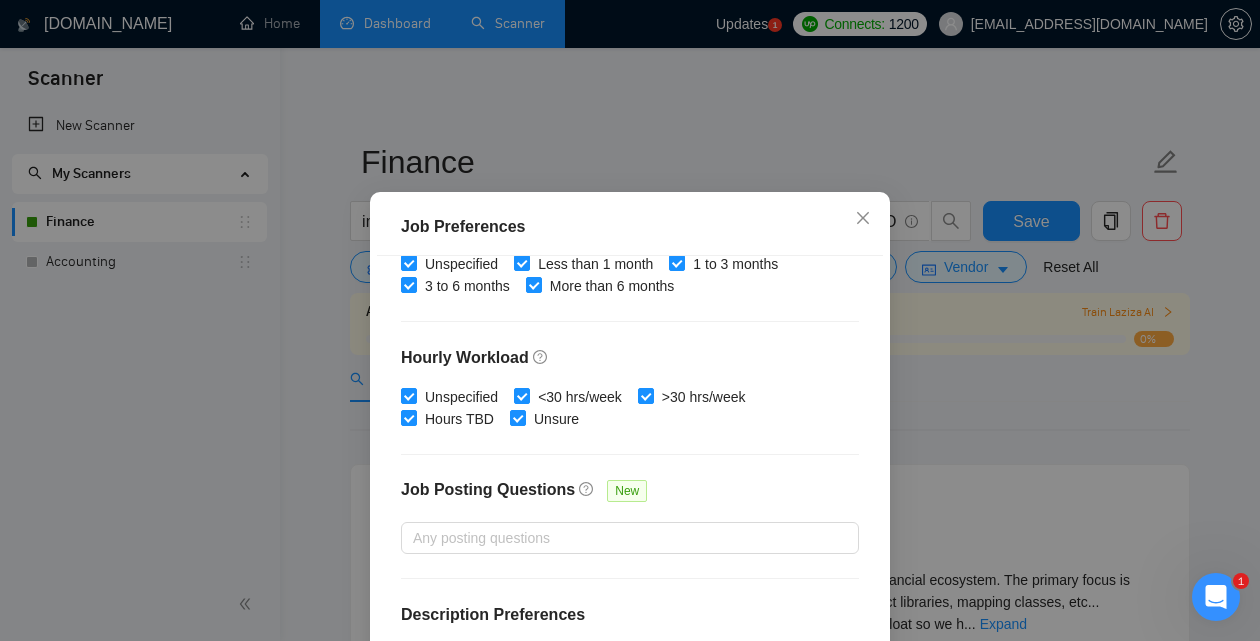 scroll, scrollTop: 678, scrollLeft: 0, axis: vertical 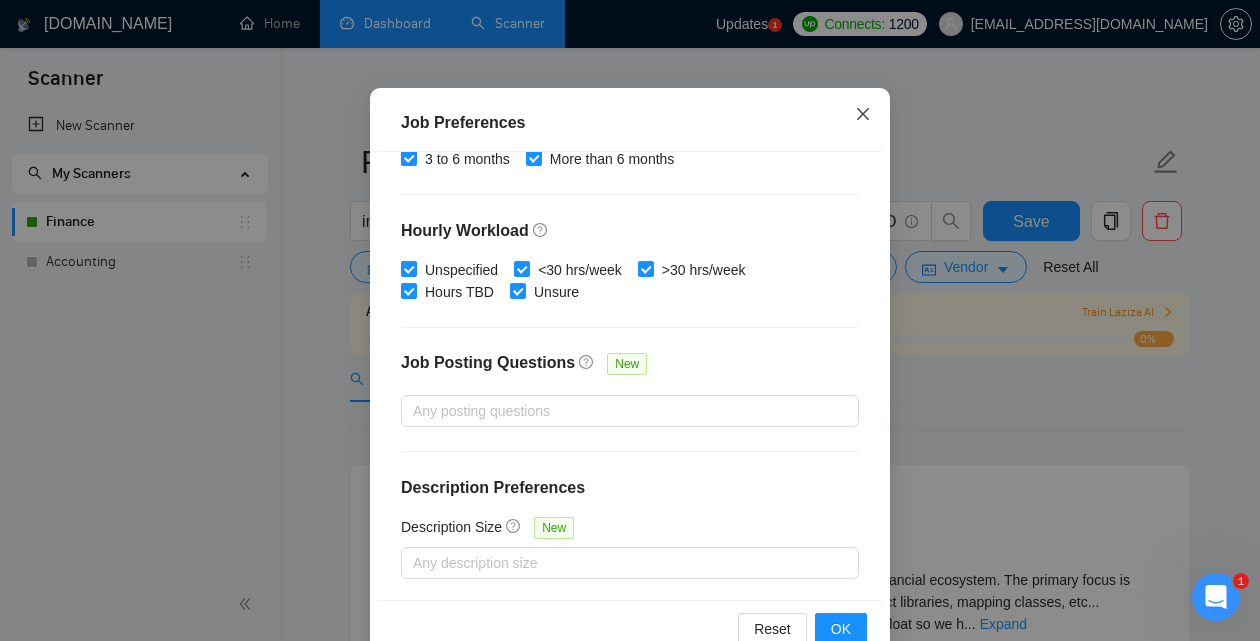 click 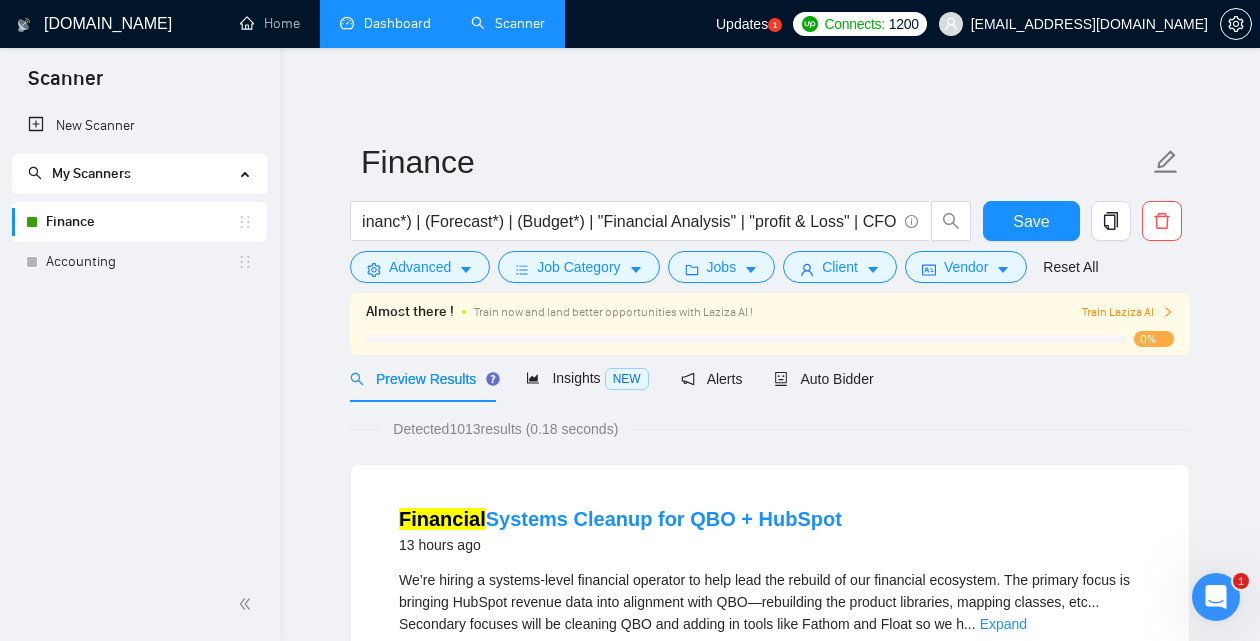 scroll, scrollTop: 80, scrollLeft: 0, axis: vertical 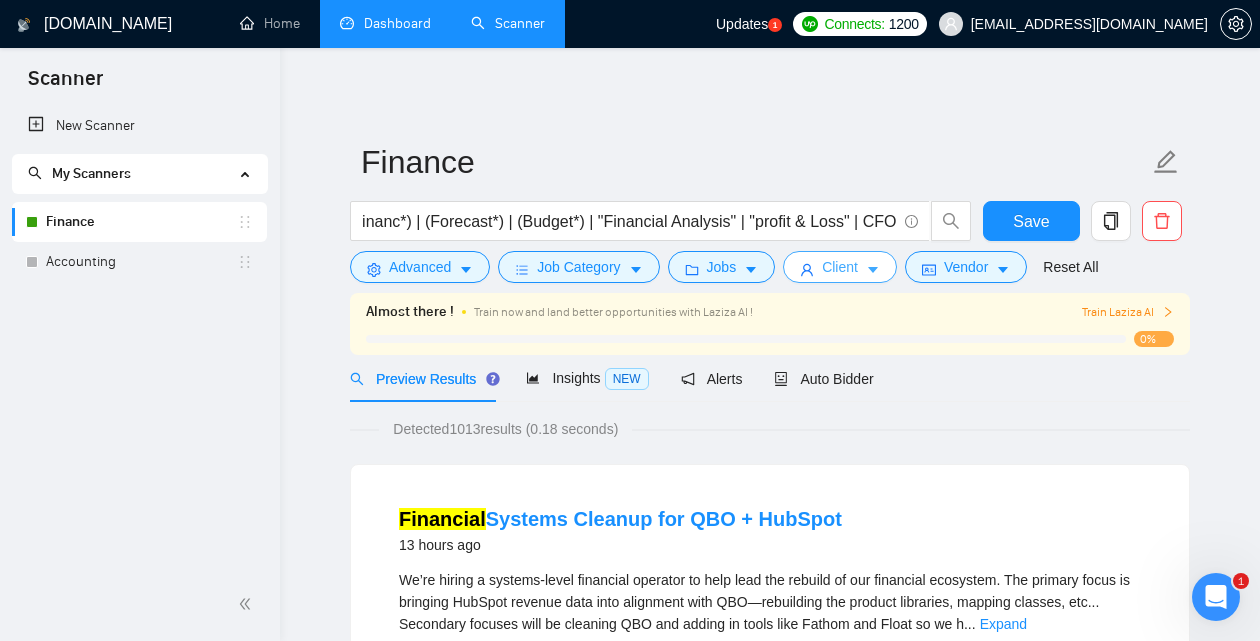 click 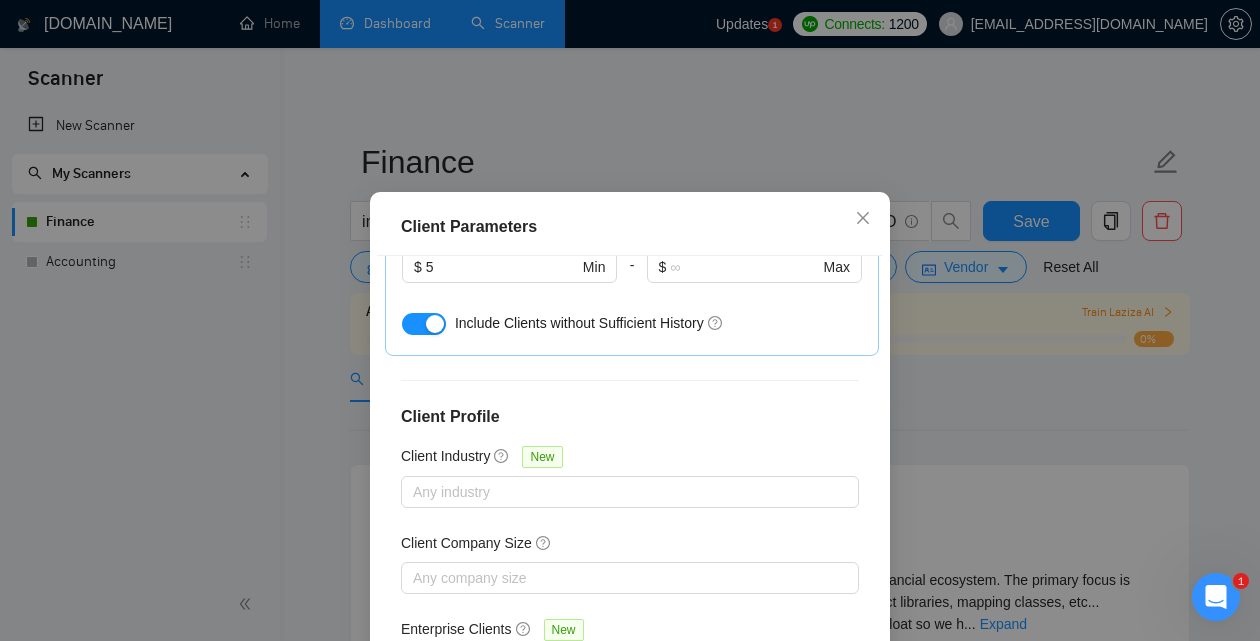 scroll, scrollTop: 797, scrollLeft: 0, axis: vertical 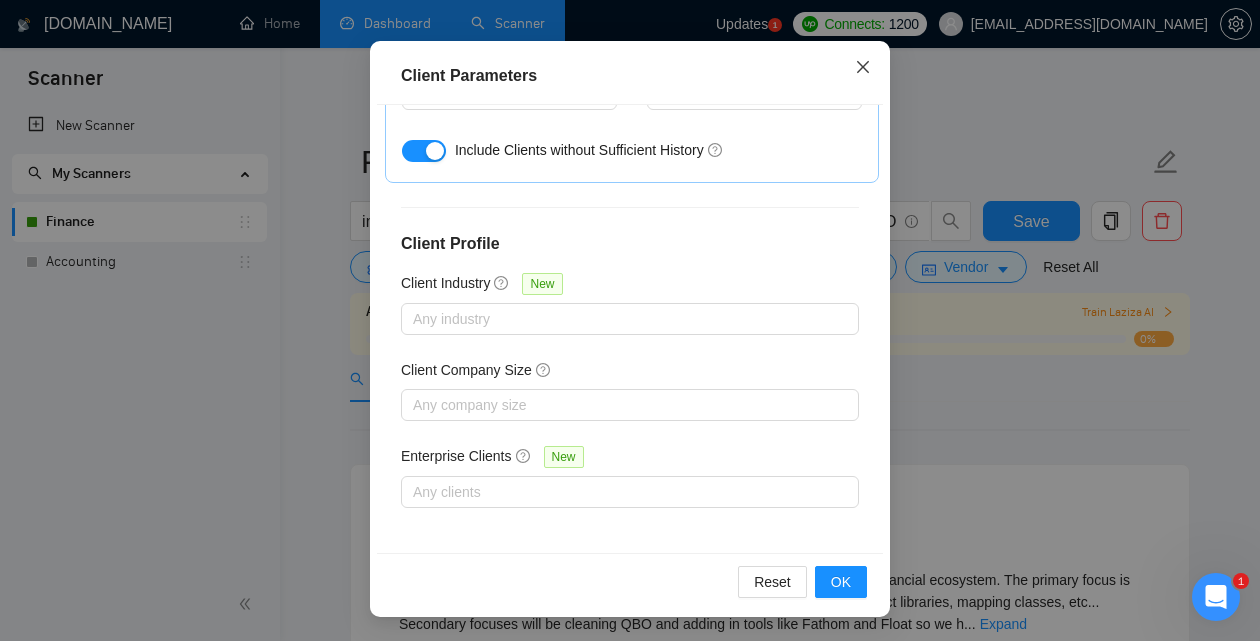 click 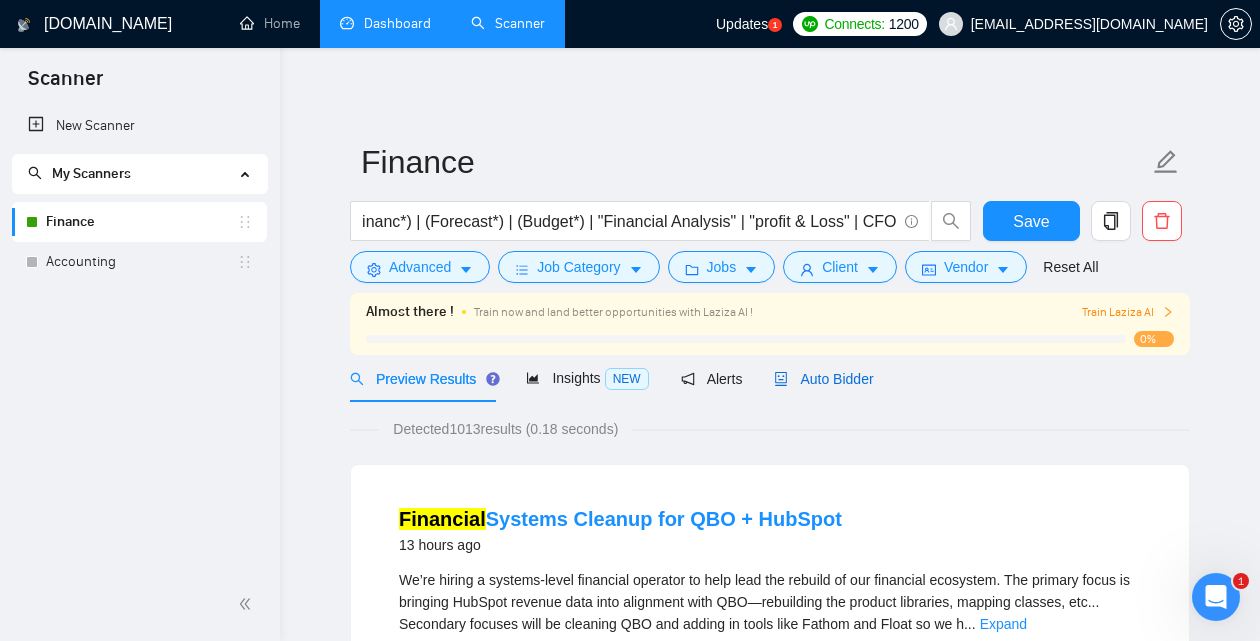 click on "Auto Bidder" at bounding box center [823, 379] 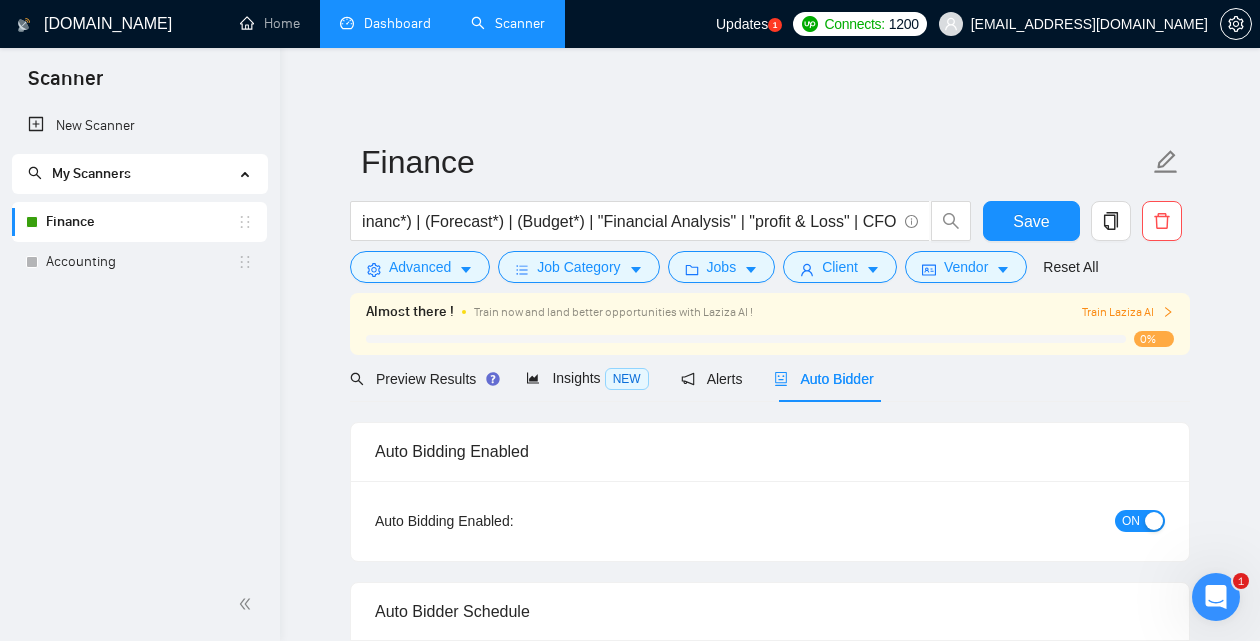 type 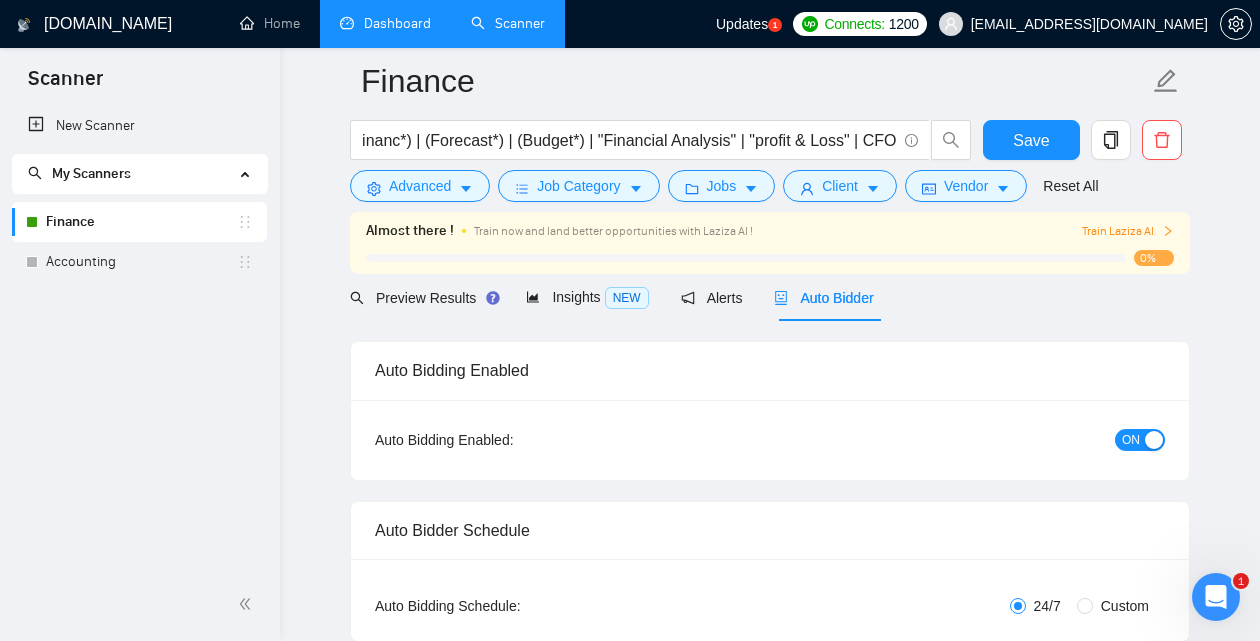 scroll, scrollTop: 555, scrollLeft: 0, axis: vertical 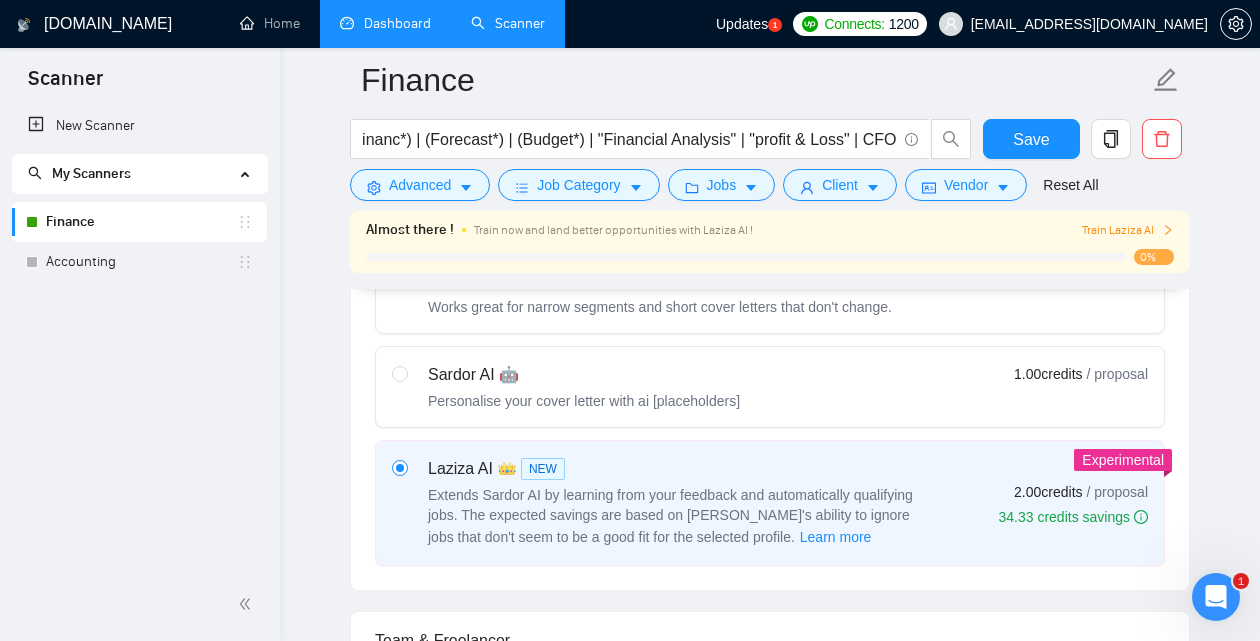click on "Sardor AI 🤖" at bounding box center [584, 375] 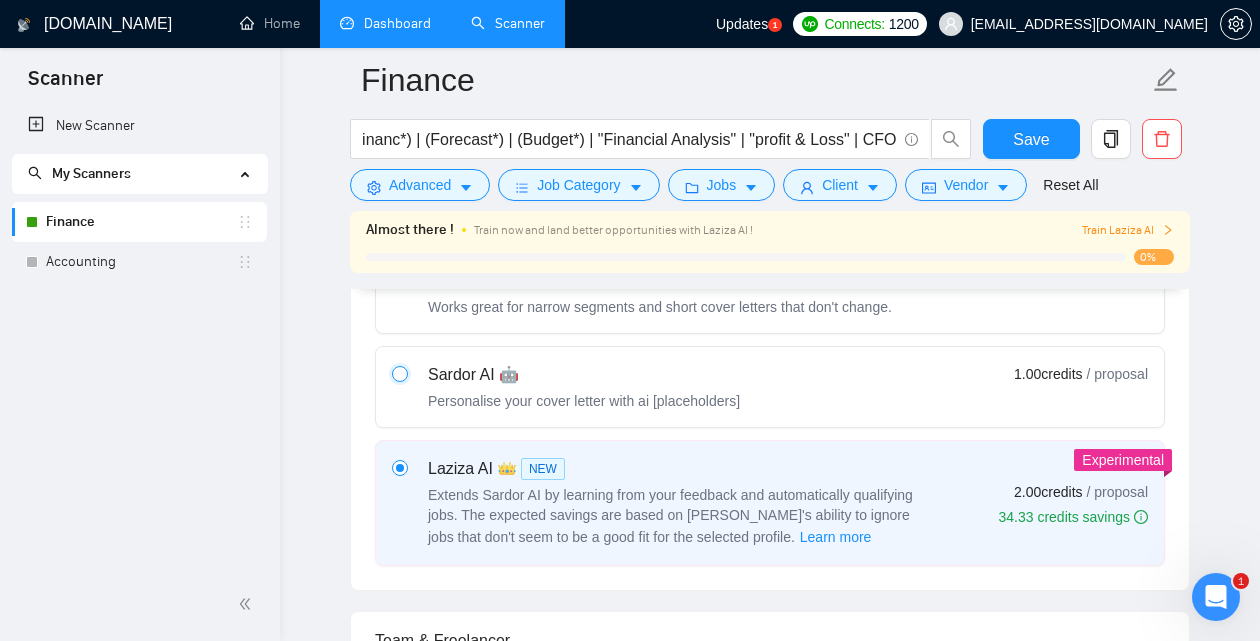 radio on "true" 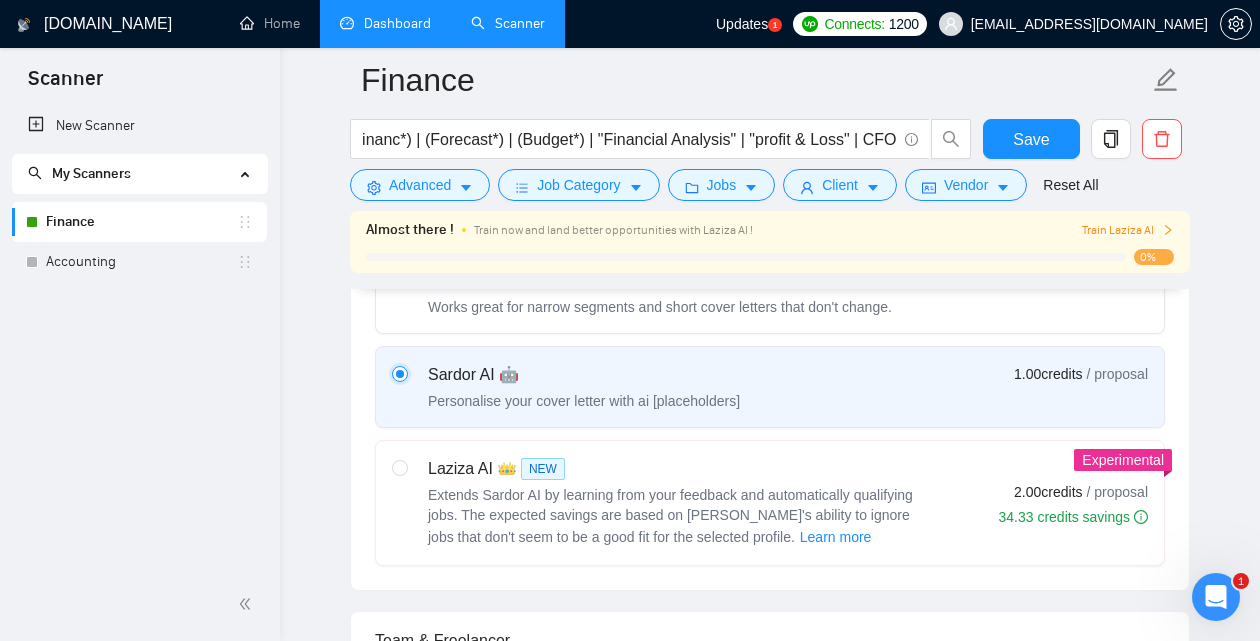 type 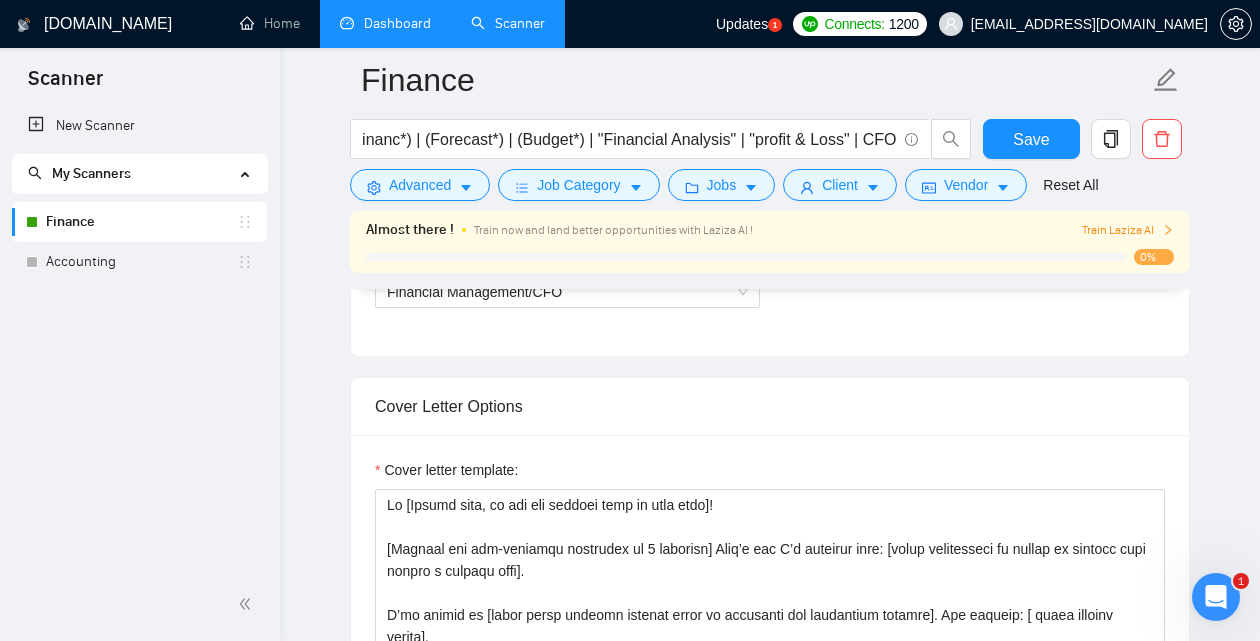 scroll, scrollTop: 1285, scrollLeft: 0, axis: vertical 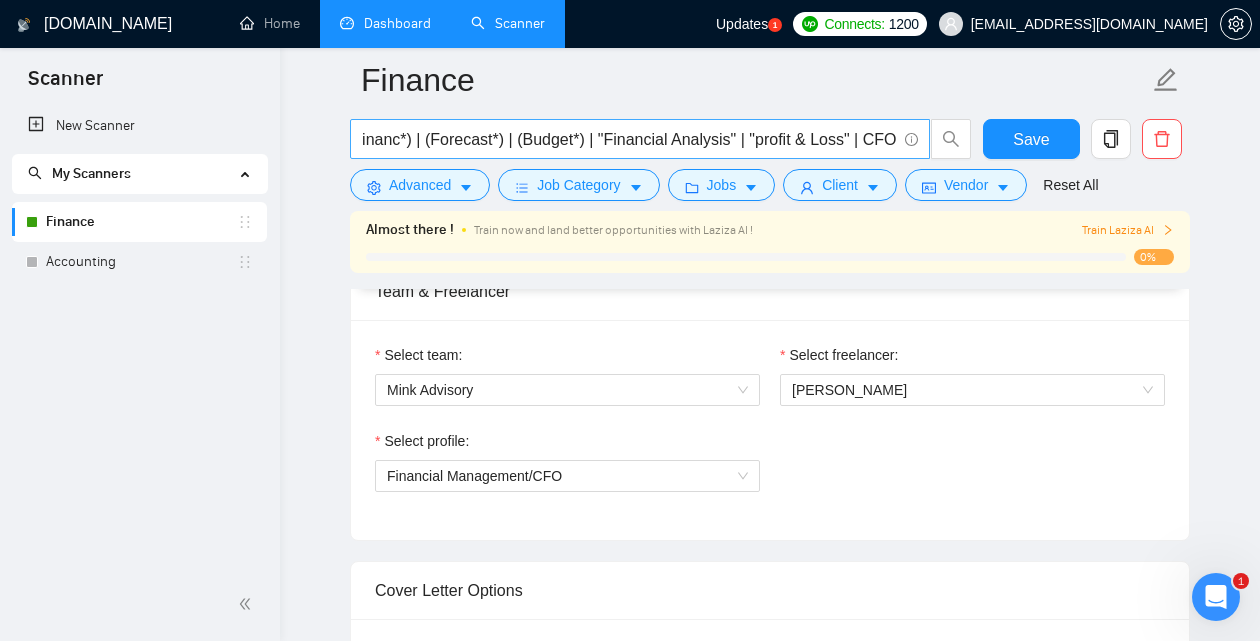 click on "(Financ*) | (Forecast*) | (Budget*) | "Financial Analysis" | "profit & Loss" | CFO" at bounding box center [629, 139] 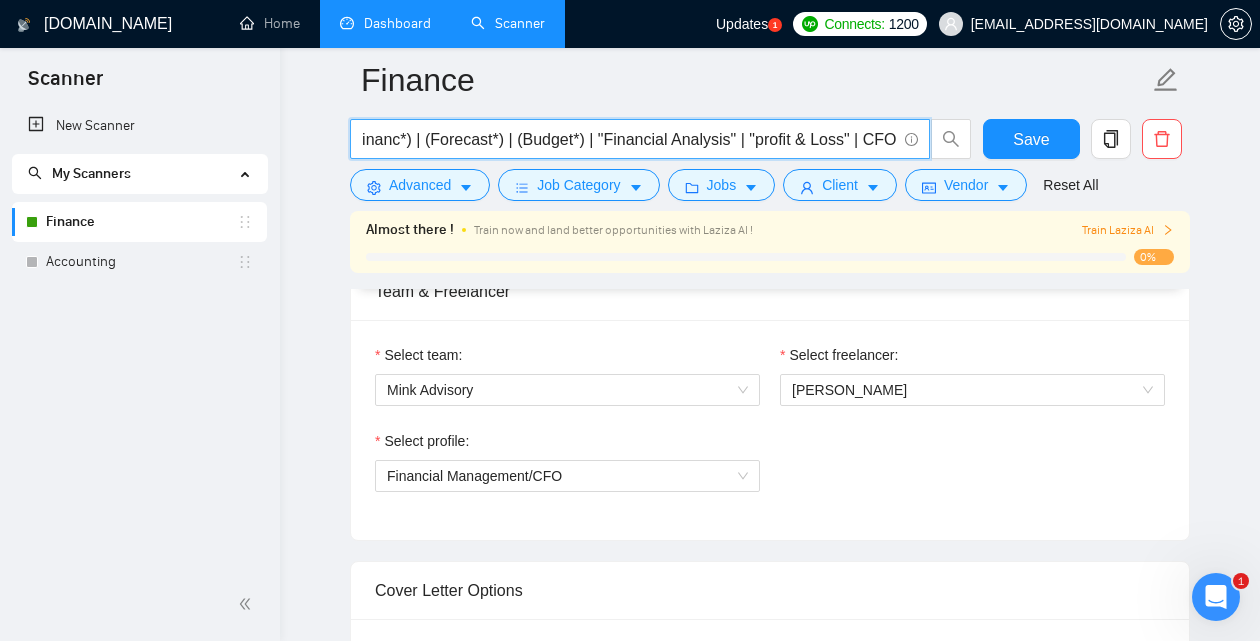 click on "(Financ*) | (Forecast*) | (Budget*) | "Financial Analysis" | "profit & Loss" | CFO" at bounding box center (629, 139) 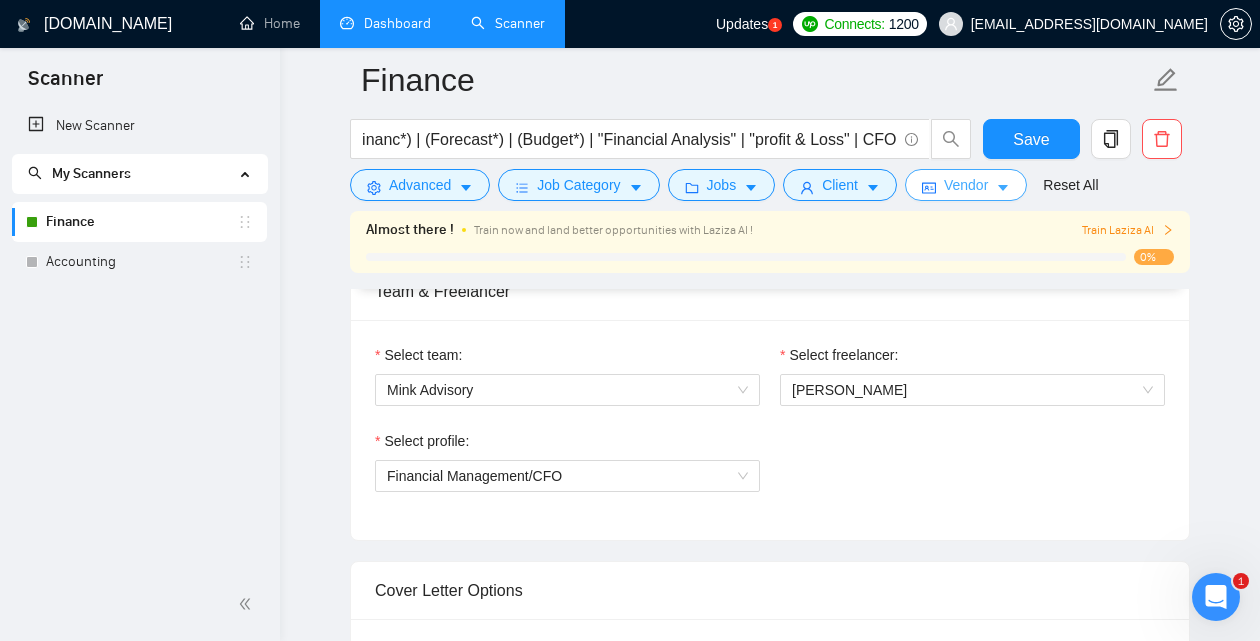 click on "Vendor" at bounding box center (966, 185) 